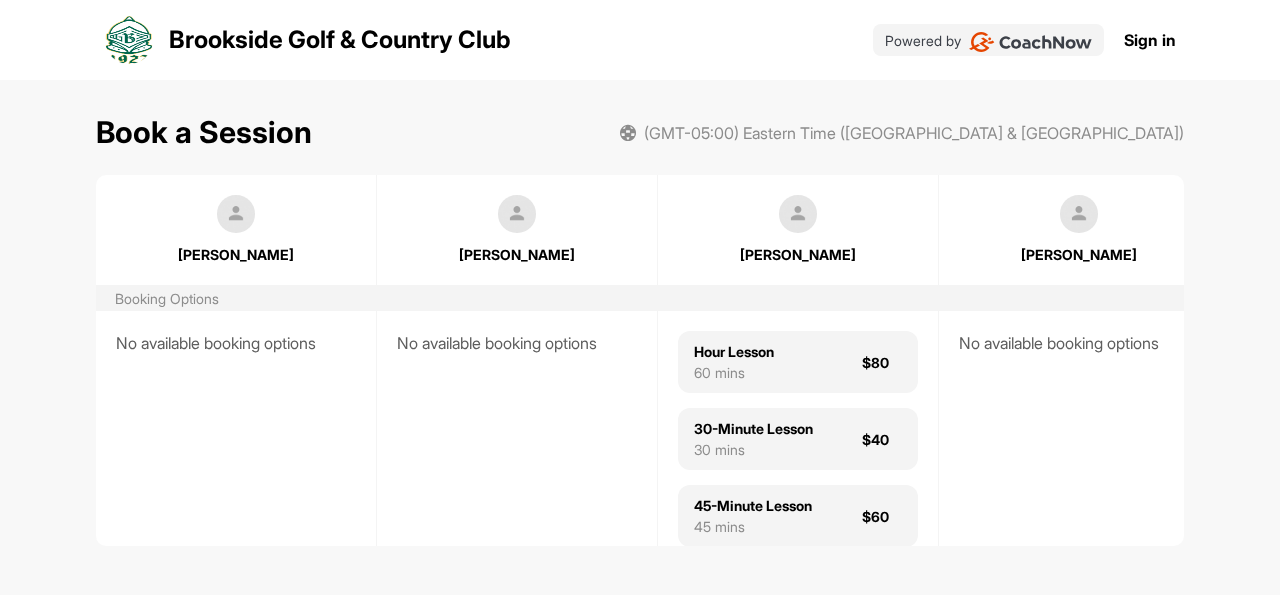 scroll, scrollTop: 0, scrollLeft: 0, axis: both 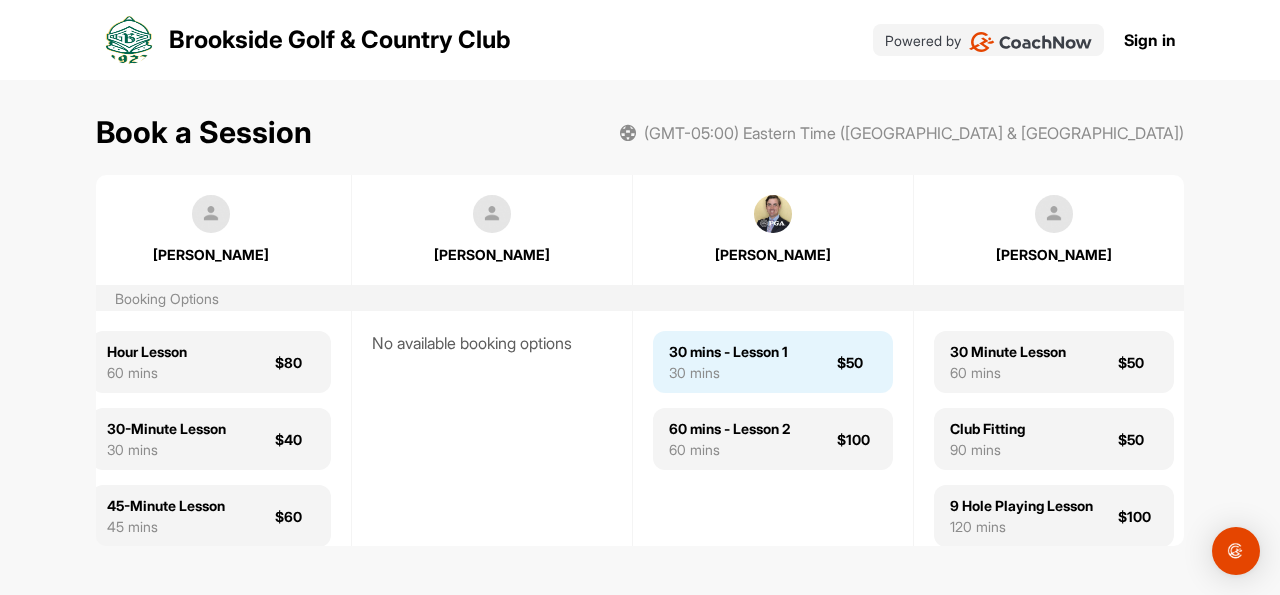 click on "30 mins" at bounding box center (728, 372) 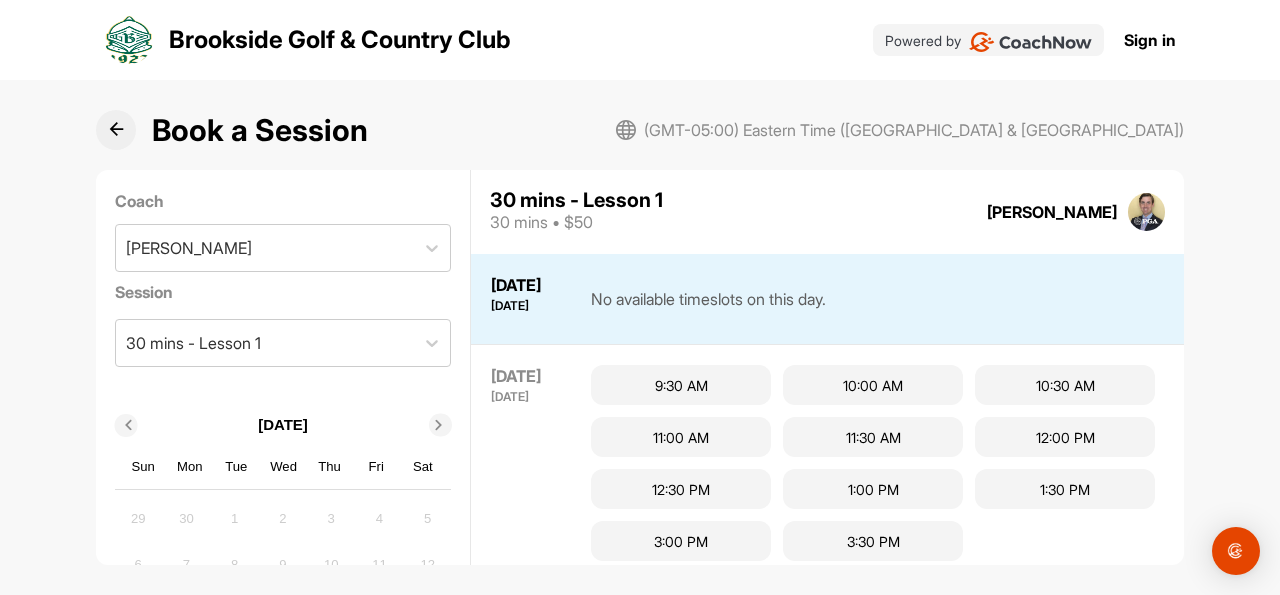 scroll, scrollTop: 0, scrollLeft: 0, axis: both 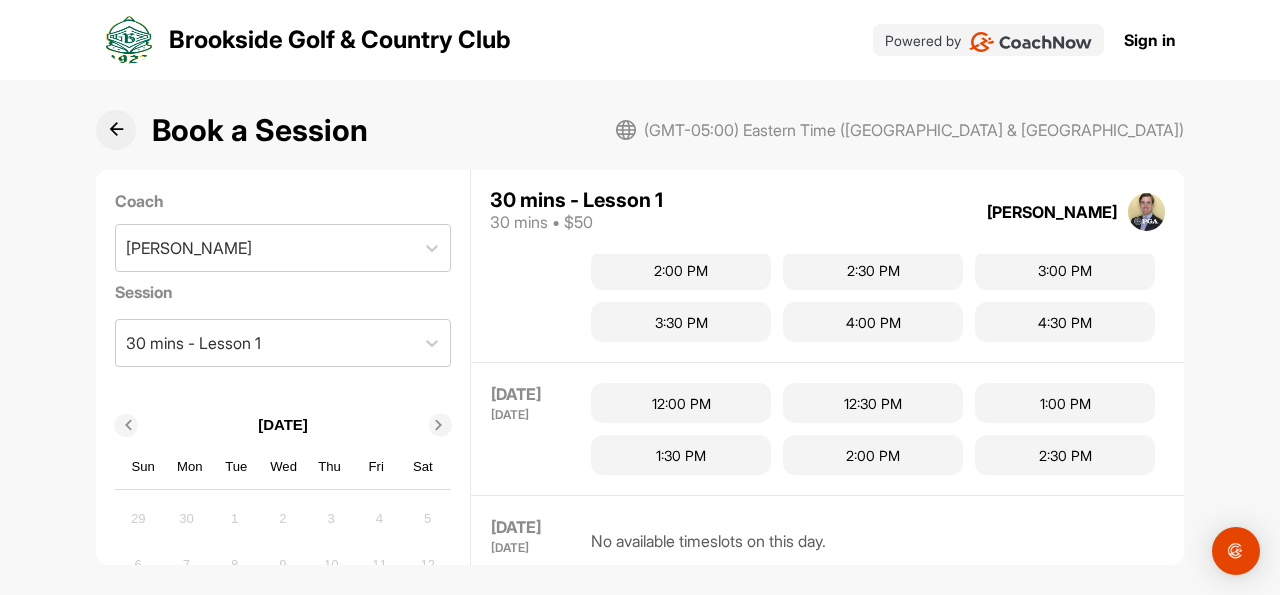 drag, startPoint x: 1173, startPoint y: 302, endPoint x: 1193, endPoint y: 459, distance: 158.26875 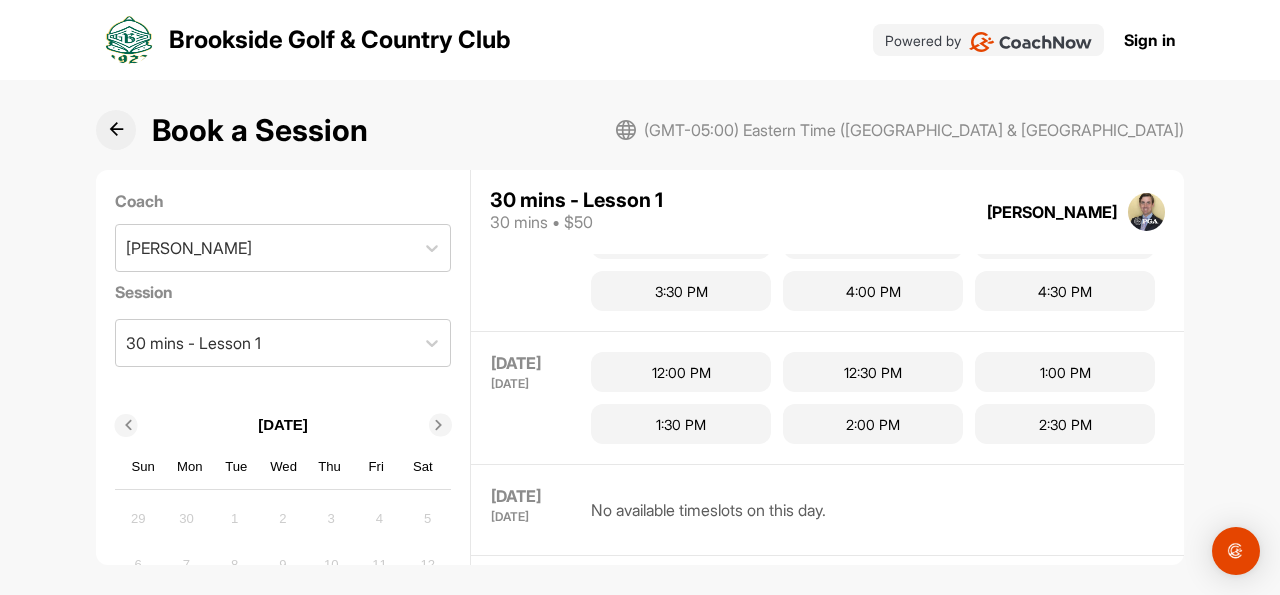 scroll, scrollTop: 860, scrollLeft: 0, axis: vertical 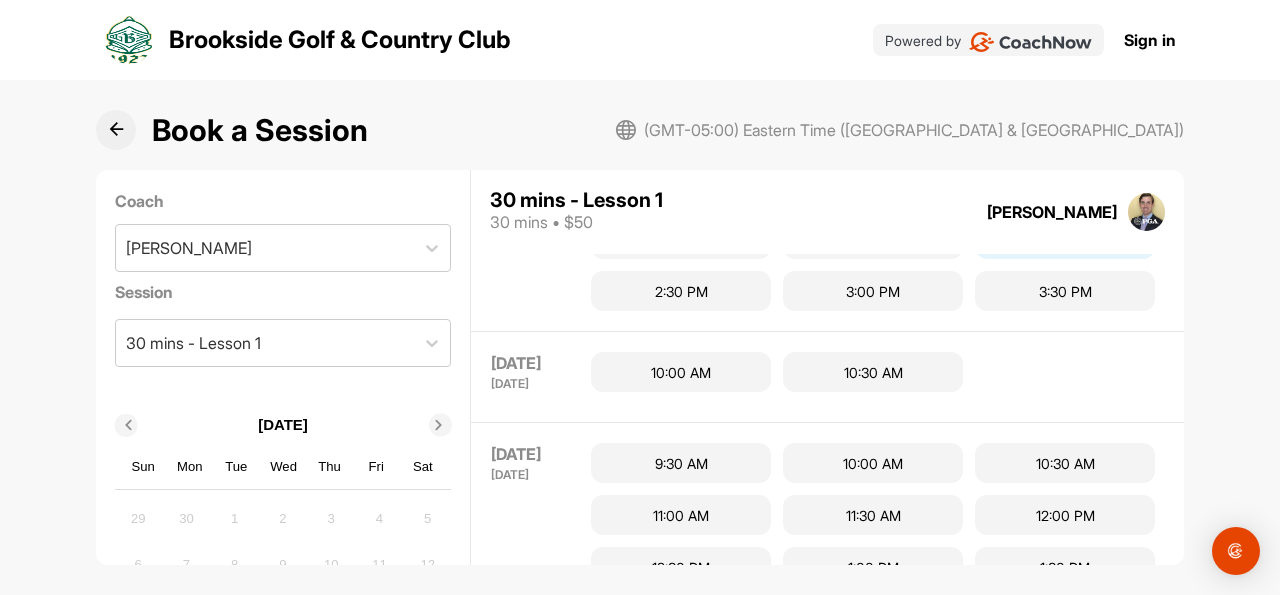 click on "2:00 PM" at bounding box center [1065, 239] 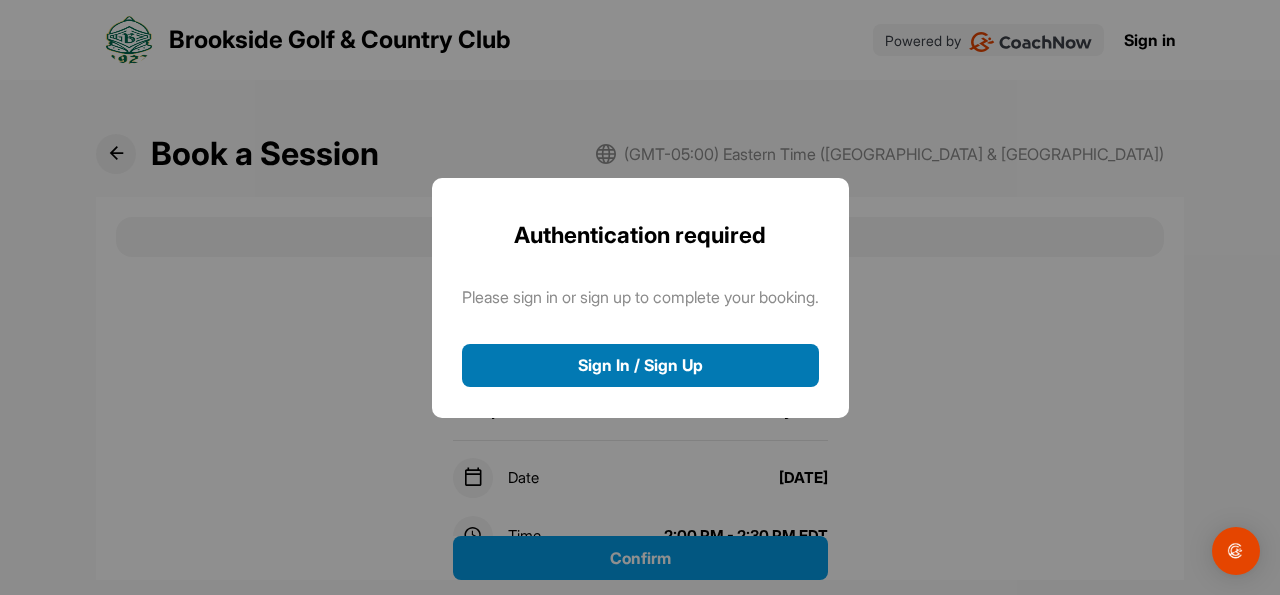 click on "Sign In / Sign Up" at bounding box center [640, 365] 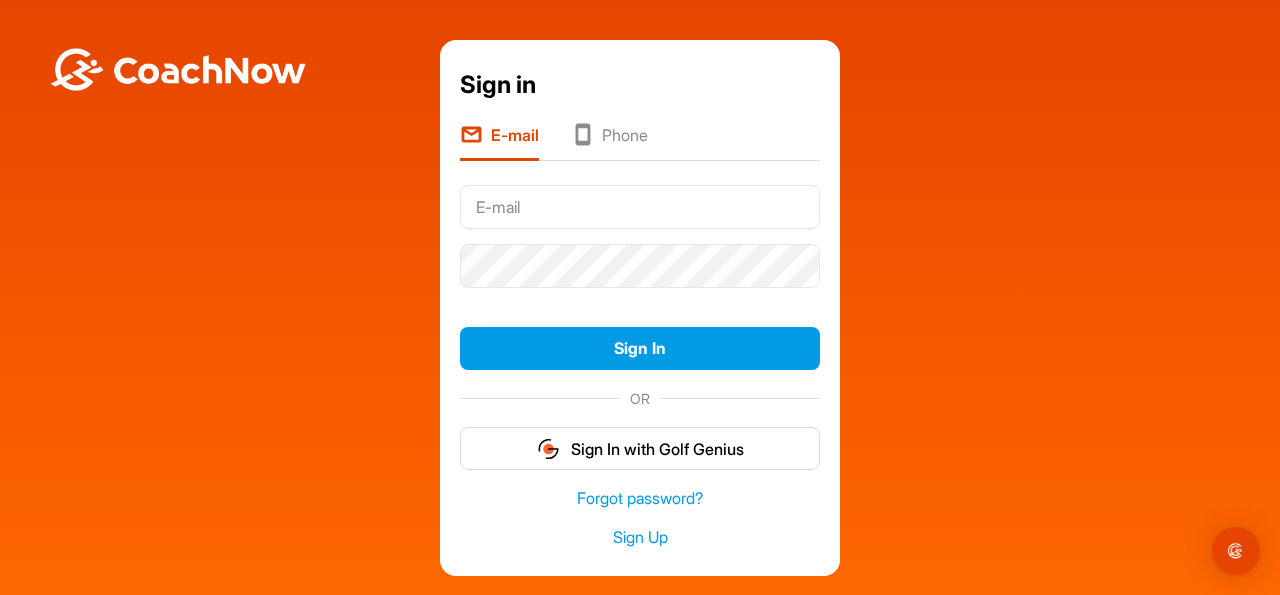 scroll, scrollTop: 0, scrollLeft: 0, axis: both 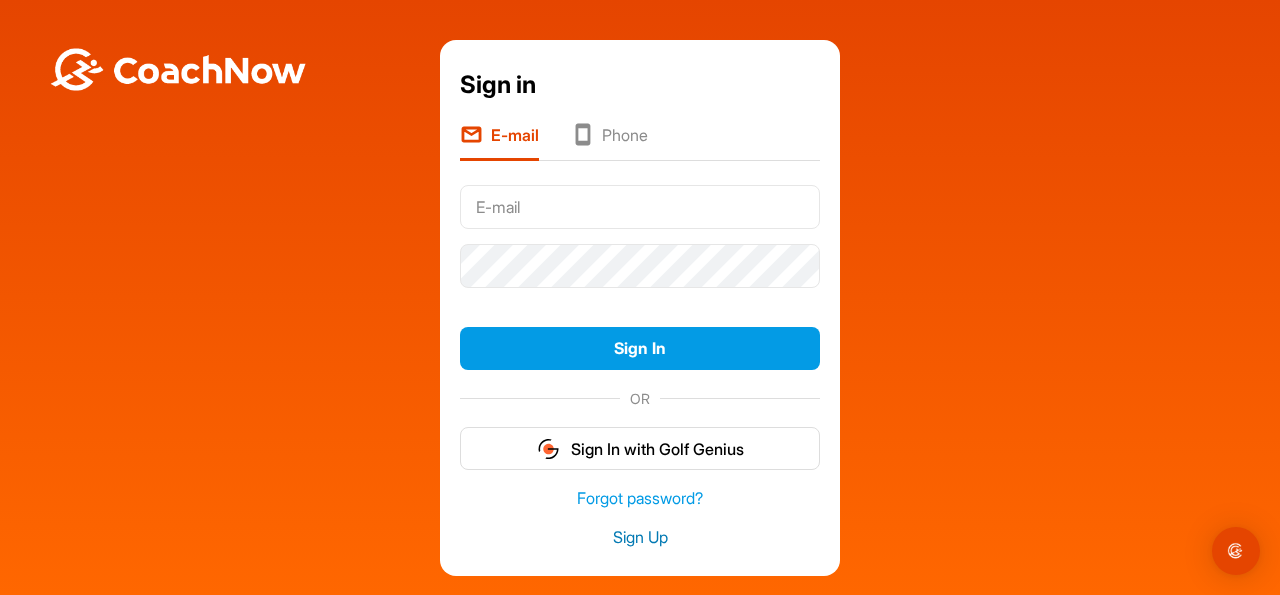 click on "Sign Up" at bounding box center [640, 537] 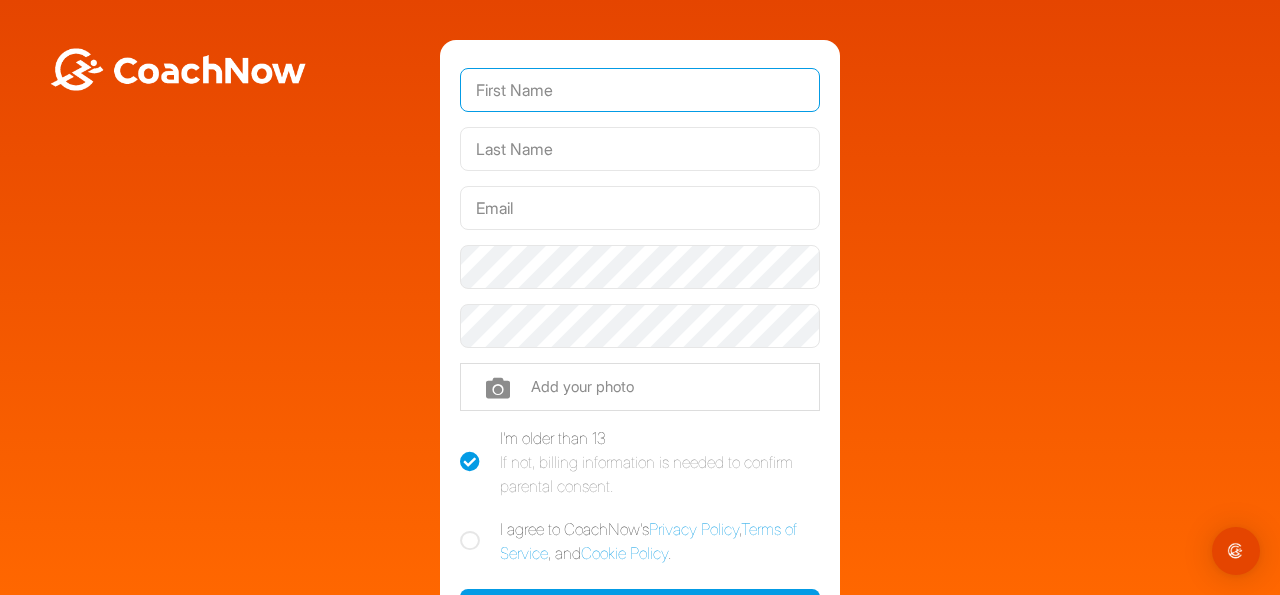 click at bounding box center [640, 90] 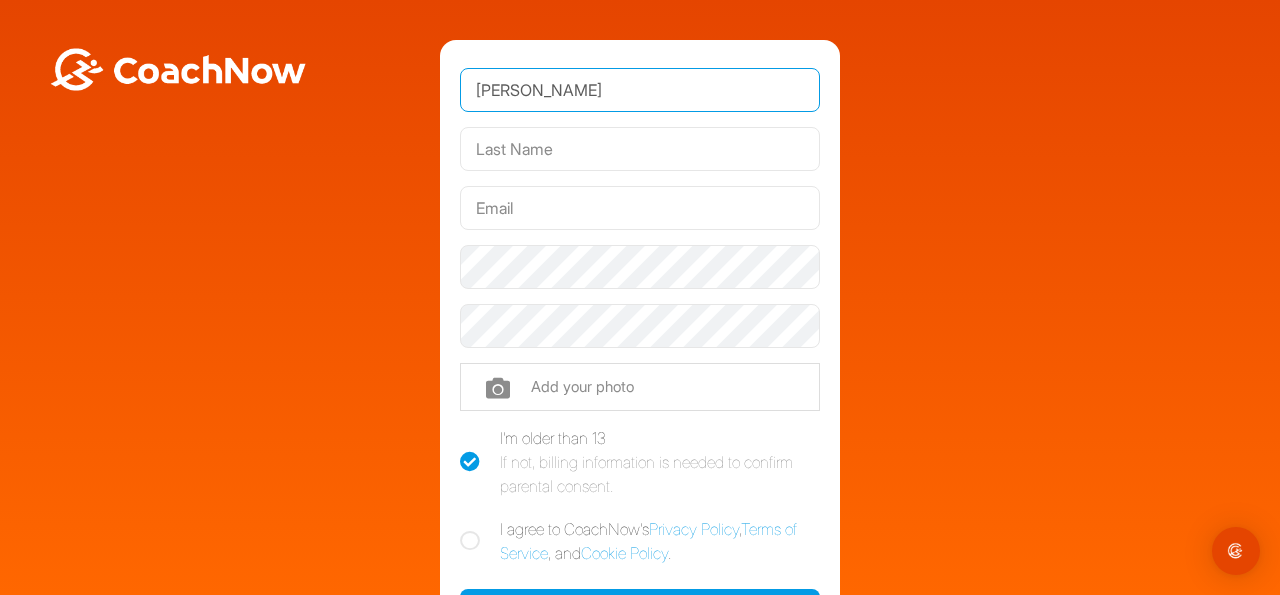 type on "[PERSON_NAME]" 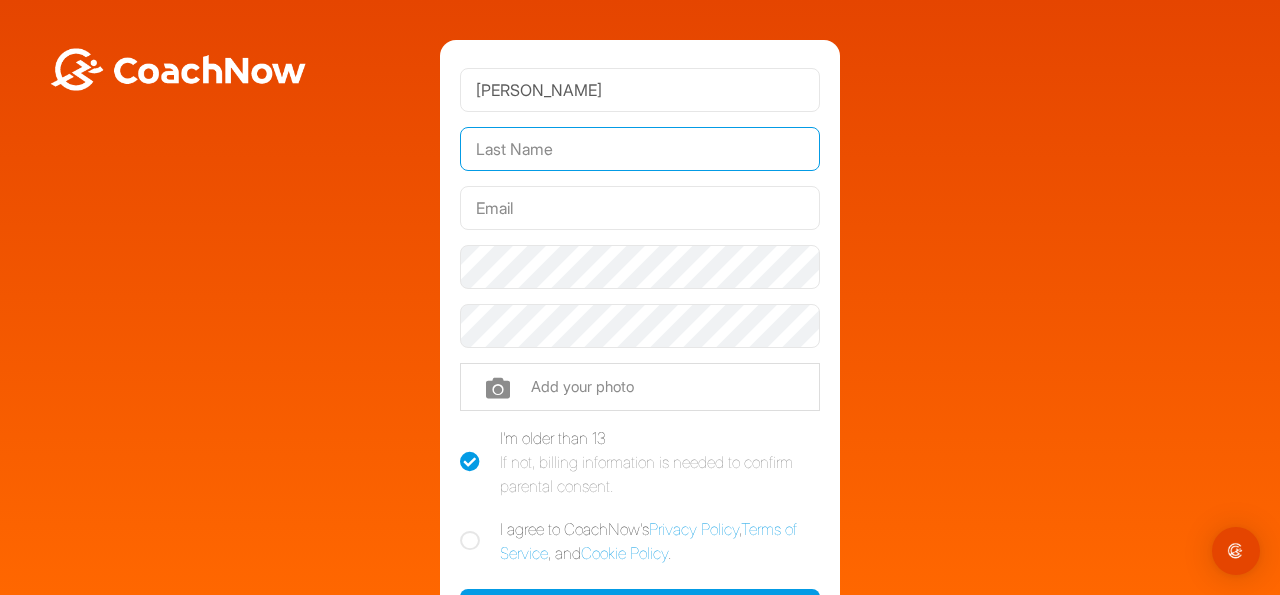 click at bounding box center [640, 149] 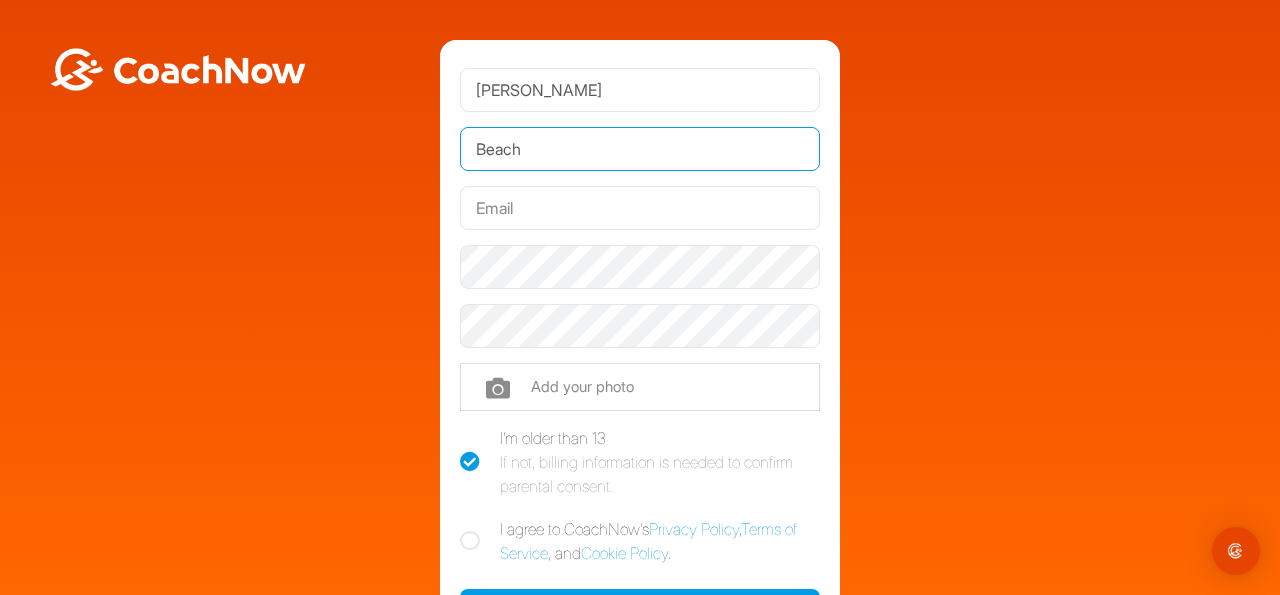 type on "Beach" 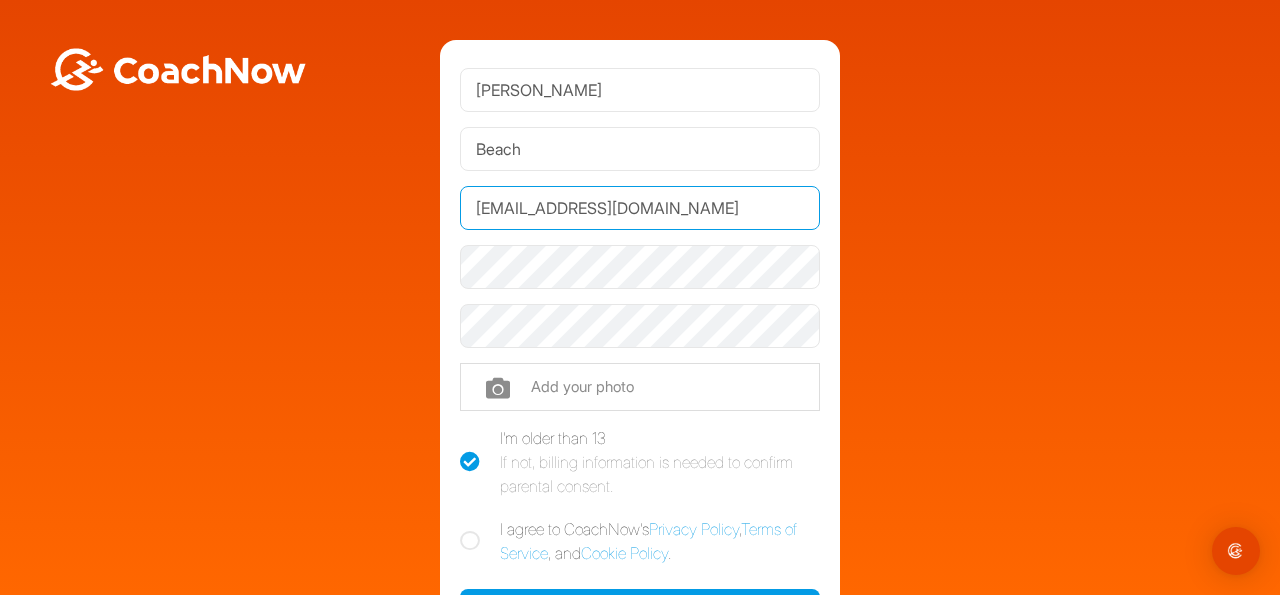 type on "[EMAIL_ADDRESS][DOMAIN_NAME]" 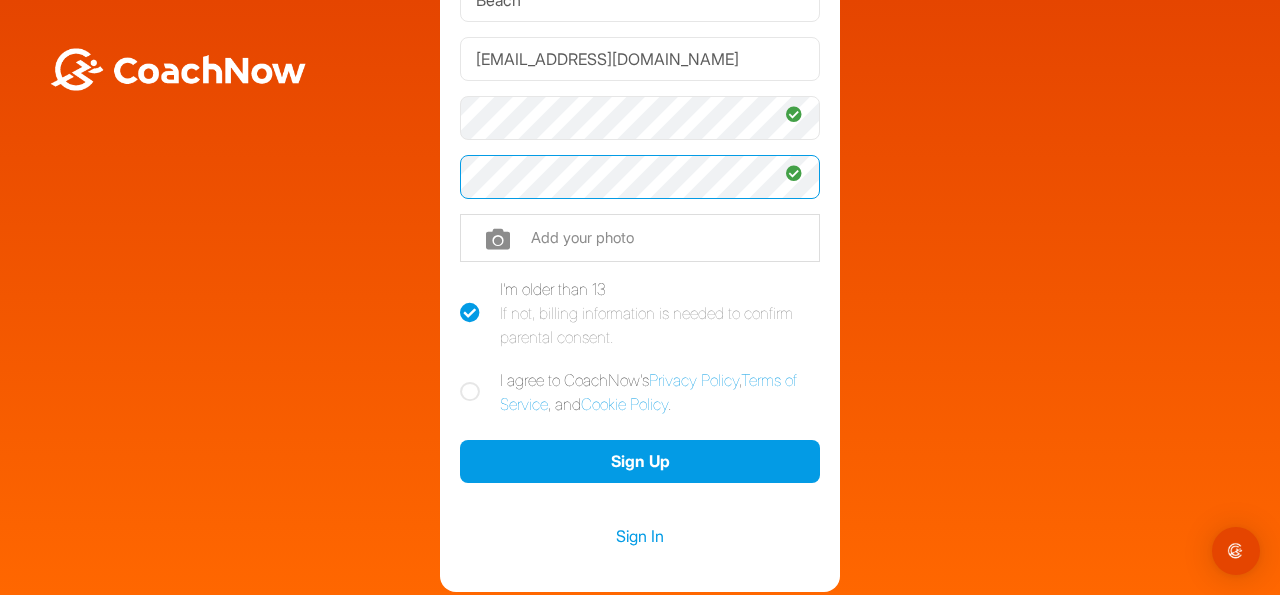 scroll, scrollTop: 141, scrollLeft: 0, axis: vertical 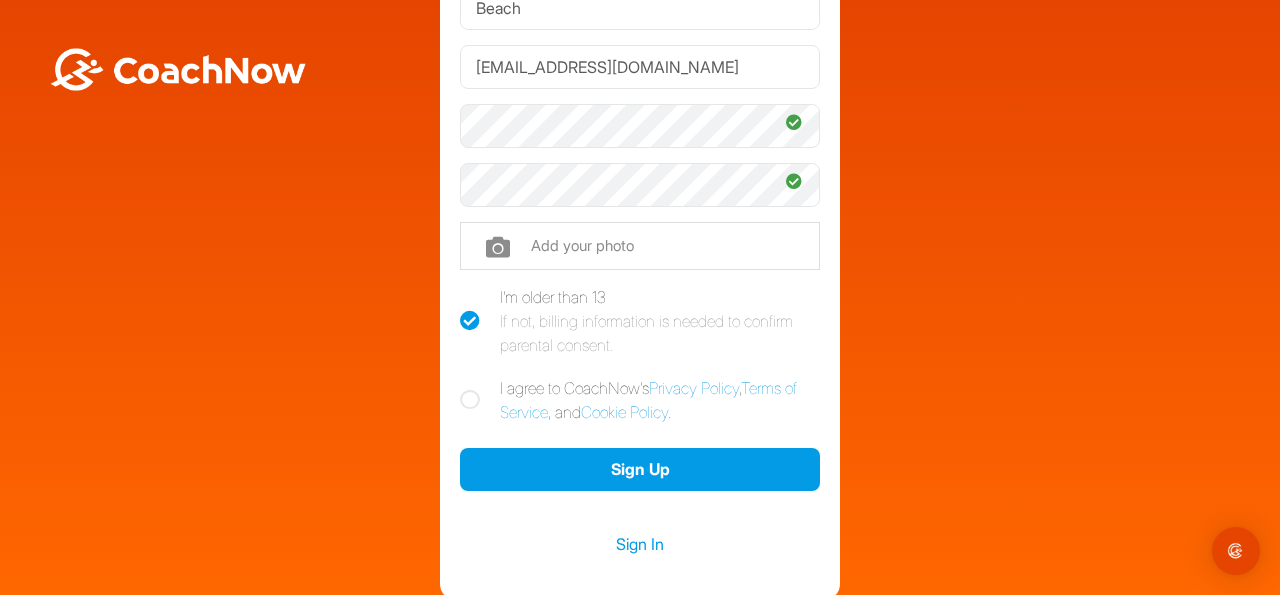 click at bounding box center [470, 400] 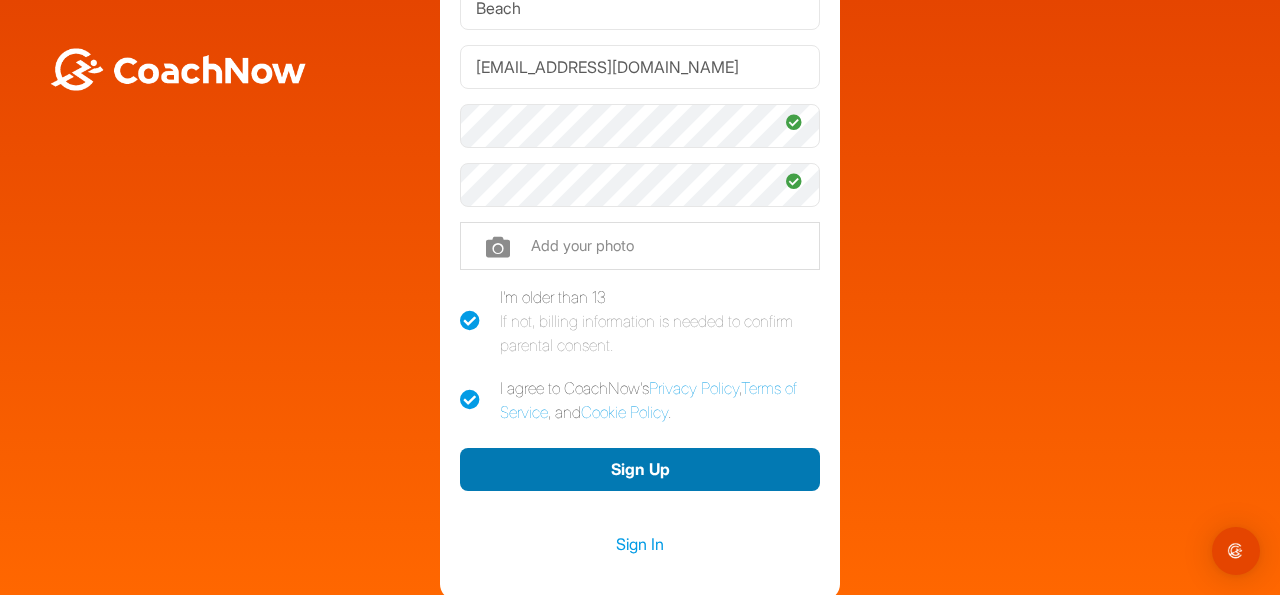 click on "Sign Up" at bounding box center [640, 469] 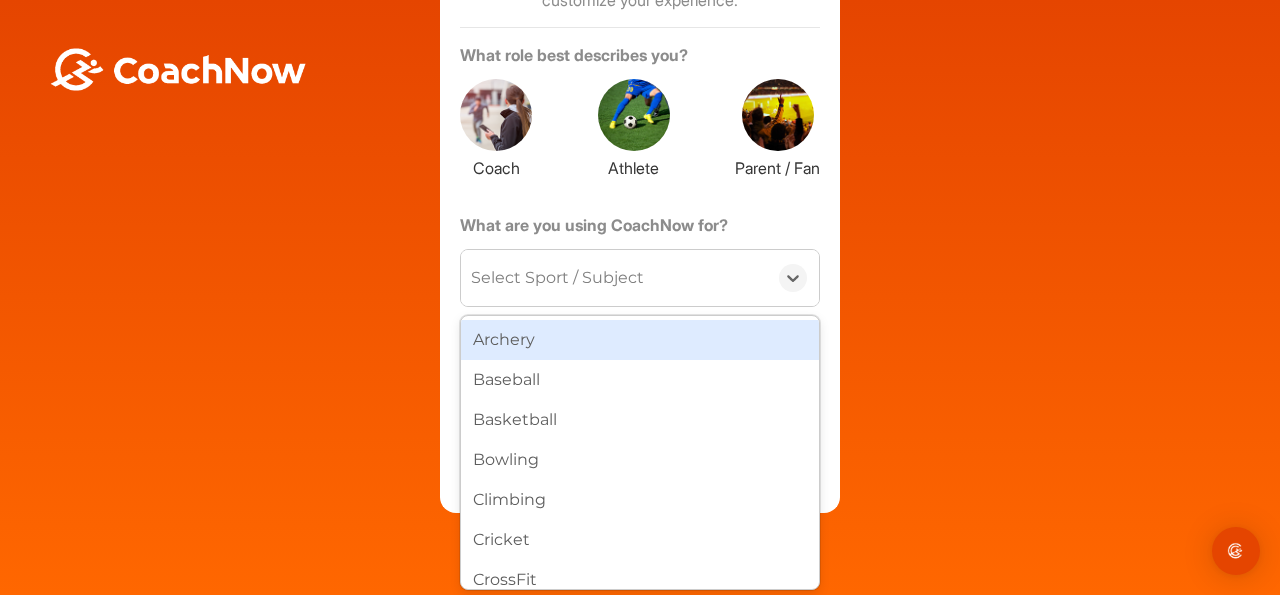 click on "Select Sport / Subject" at bounding box center [557, 278] 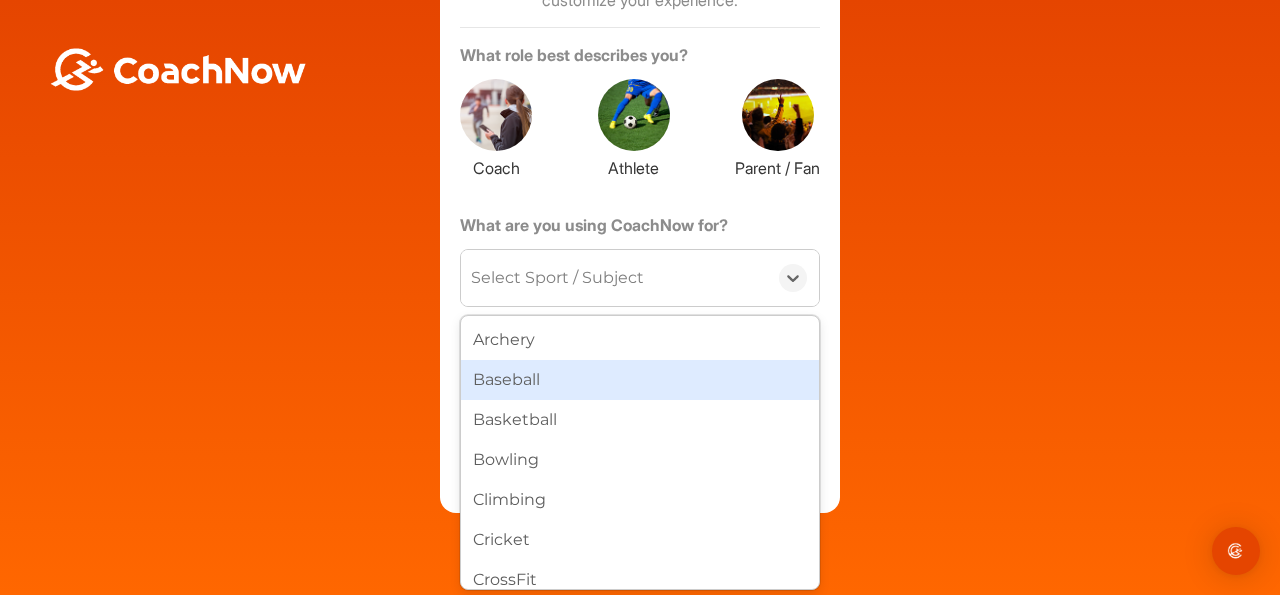 scroll, scrollTop: 246, scrollLeft: 0, axis: vertical 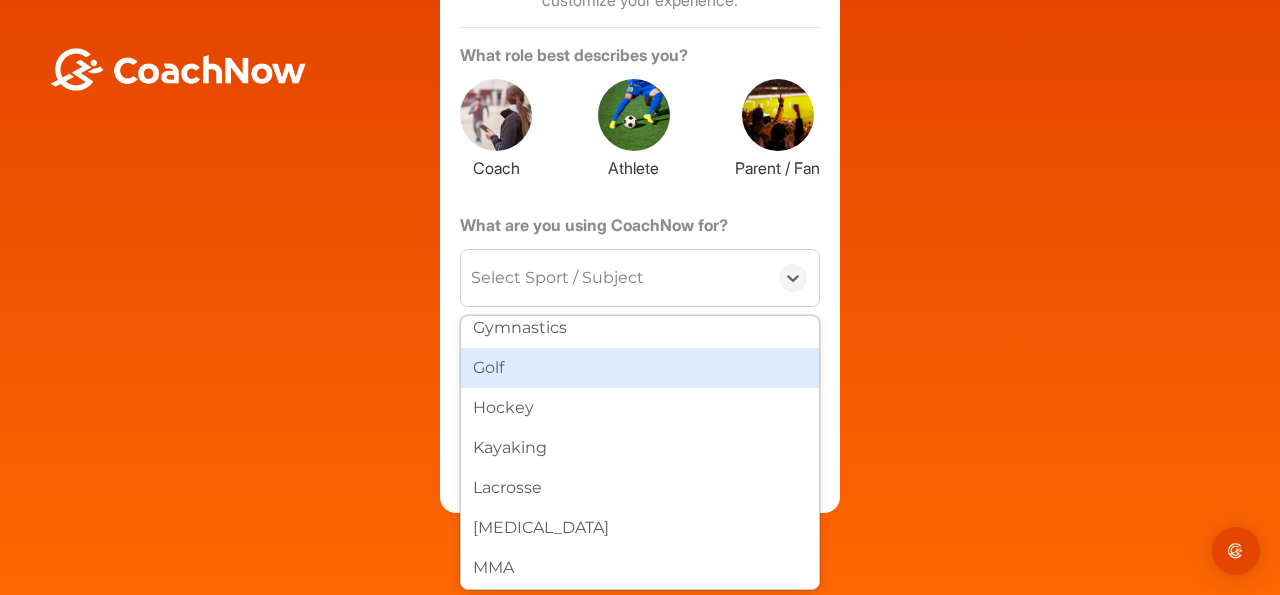 click on "Golf" at bounding box center [640, 368] 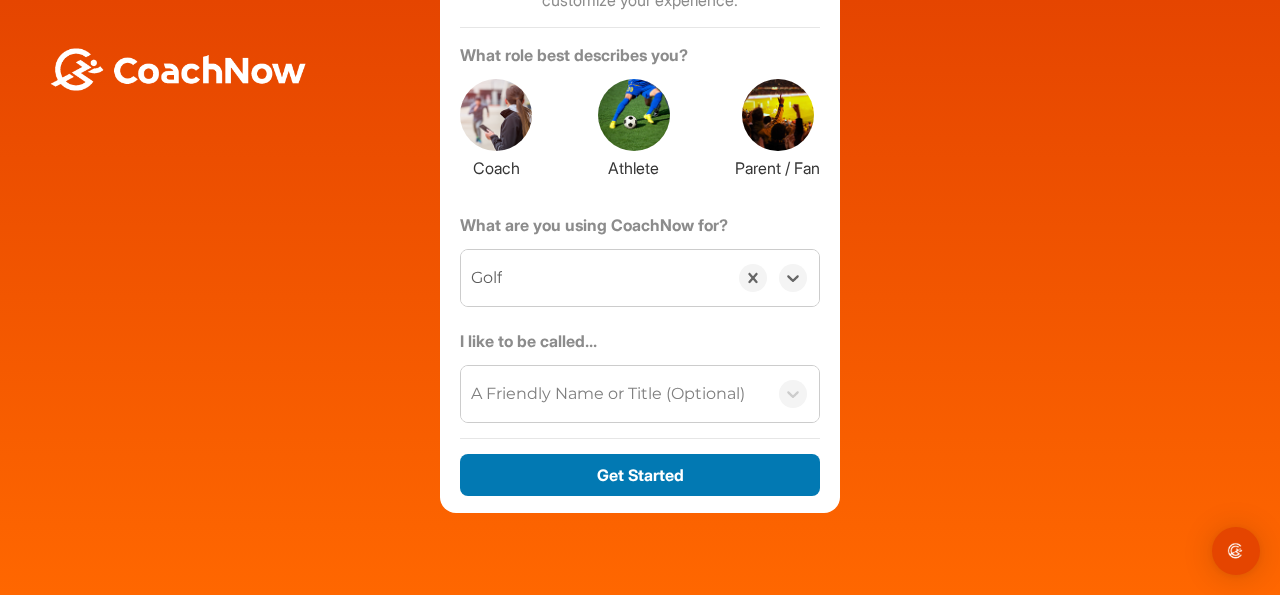 click on "Get Started" at bounding box center [640, 475] 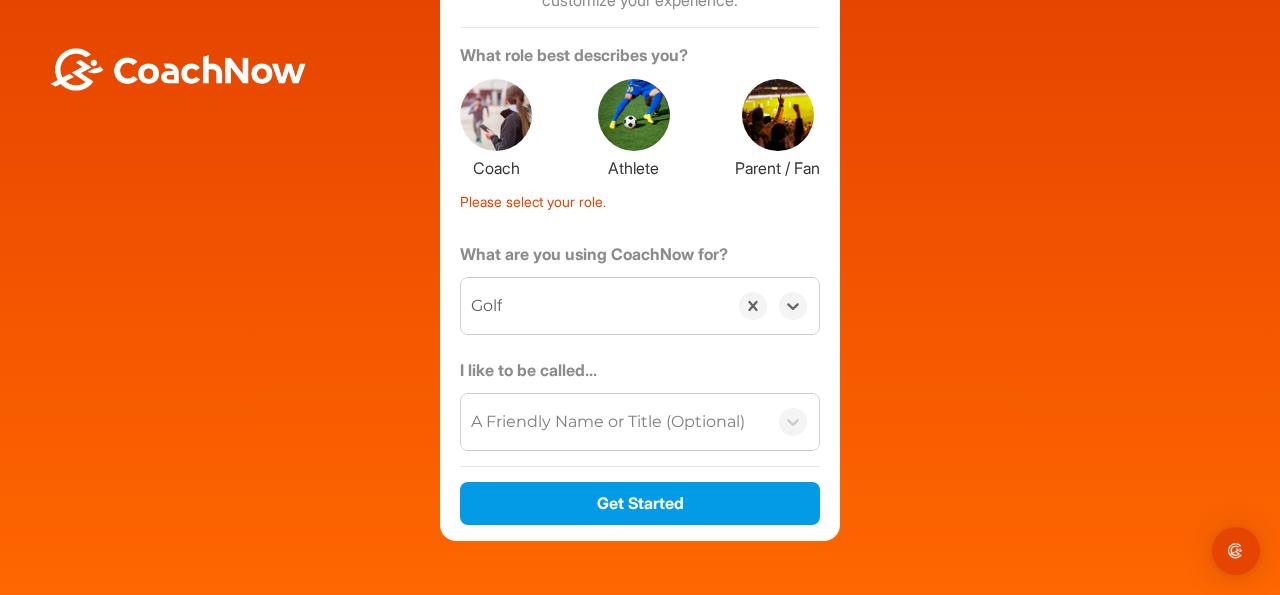 click on "A Friendly Name or Title (Optional)" at bounding box center (608, 422) 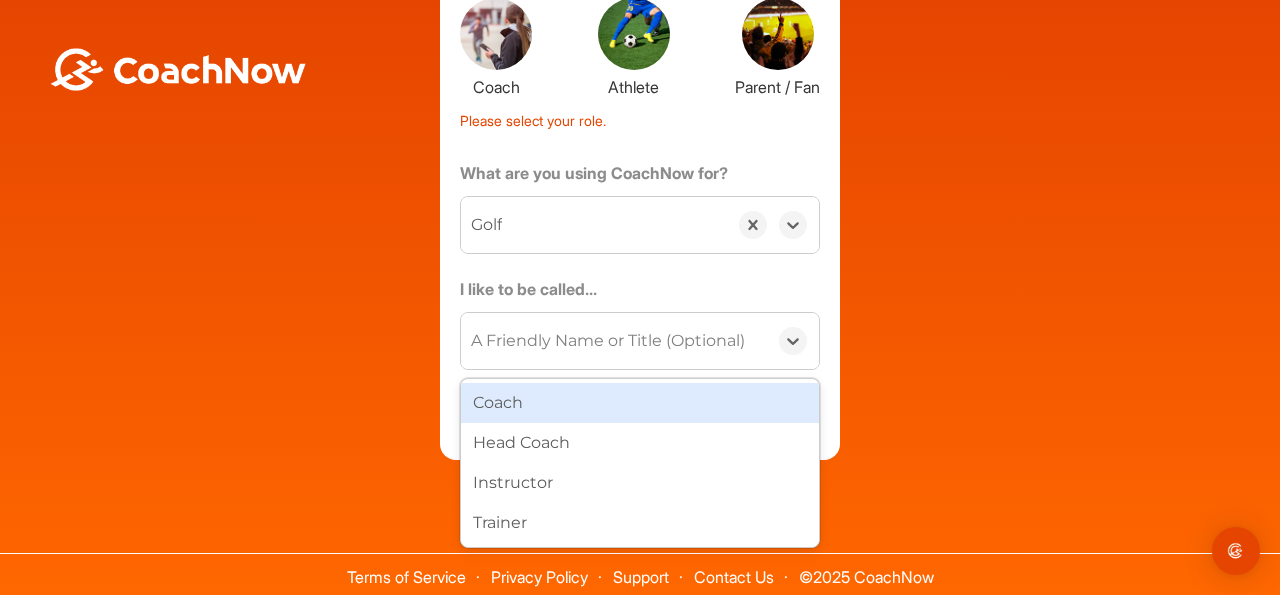 scroll, scrollTop: 224, scrollLeft: 0, axis: vertical 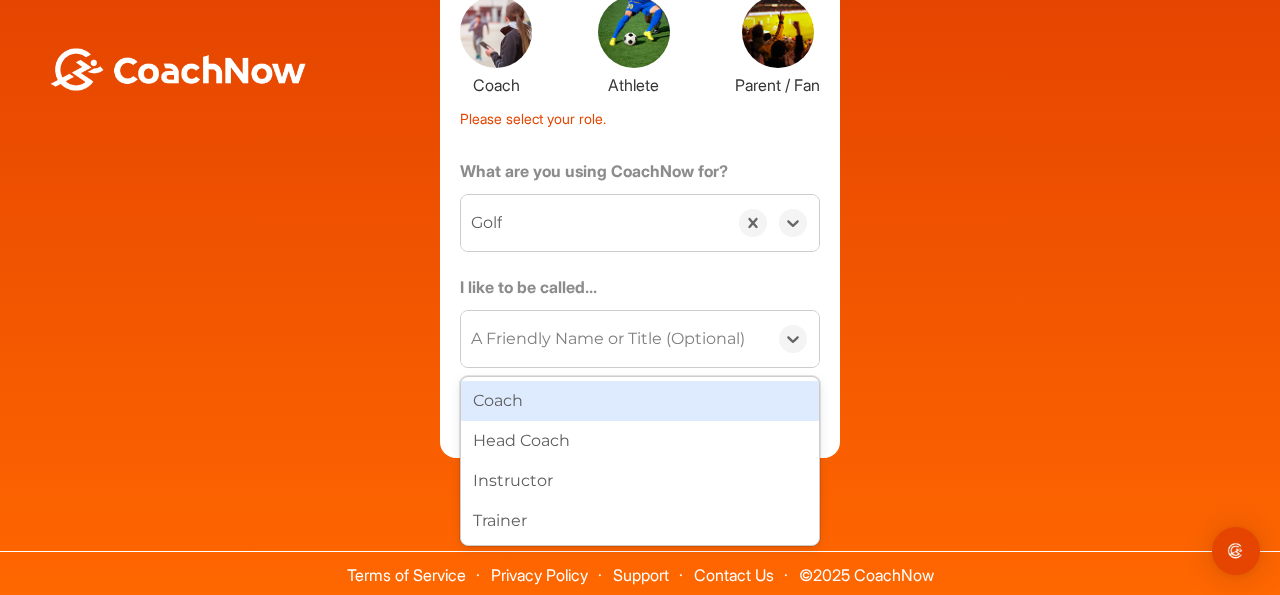 click on "About You Tell us a little bit about yourself so we can customize your experience. What role best describes you? Coach Athlete Parent / Fan Please select your role. What are you using CoachNow for?   option Golf, selected.     0 results available. Select is focused ,type to refine list, press Down to open the menu,  Golf I like to be called...      option Coach focused, 1 of 4. 4 results available. Use Up and Down to choose options, press Enter to select the currently focused option, press Escape to exit the menu, press Tab to select the option and exit the menu. A Friendly Name or Title (Optional) Coach Head Coach Instructor Trainer Get Started" at bounding box center [640, 137] 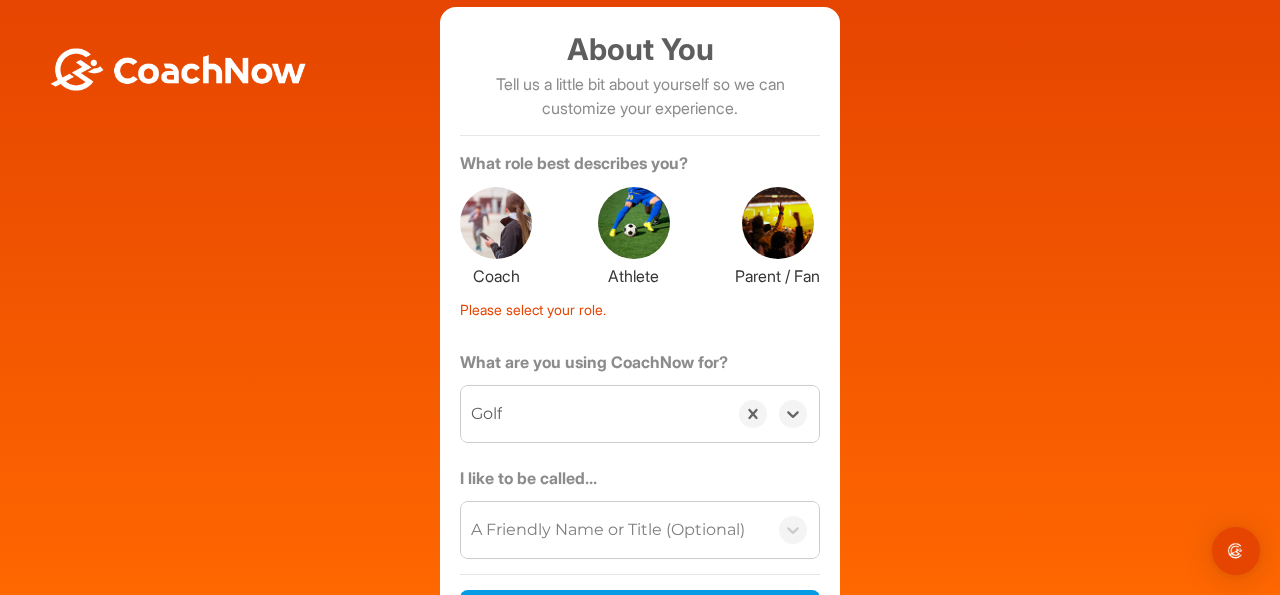 scroll, scrollTop: 0, scrollLeft: 0, axis: both 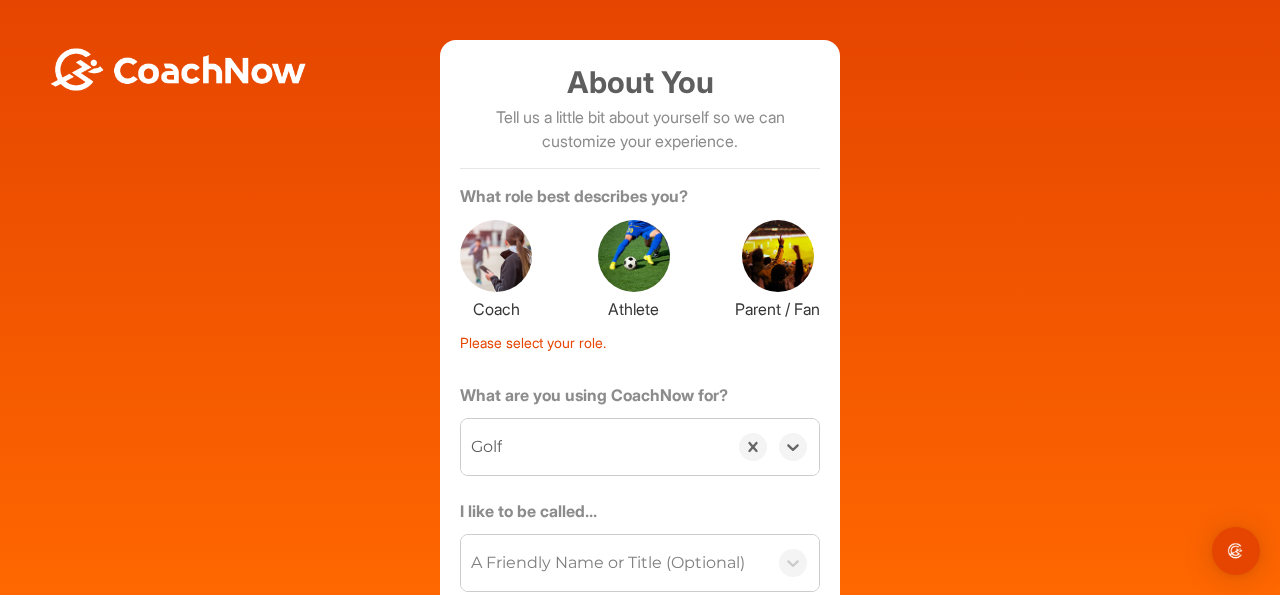 click at bounding box center (634, 256) 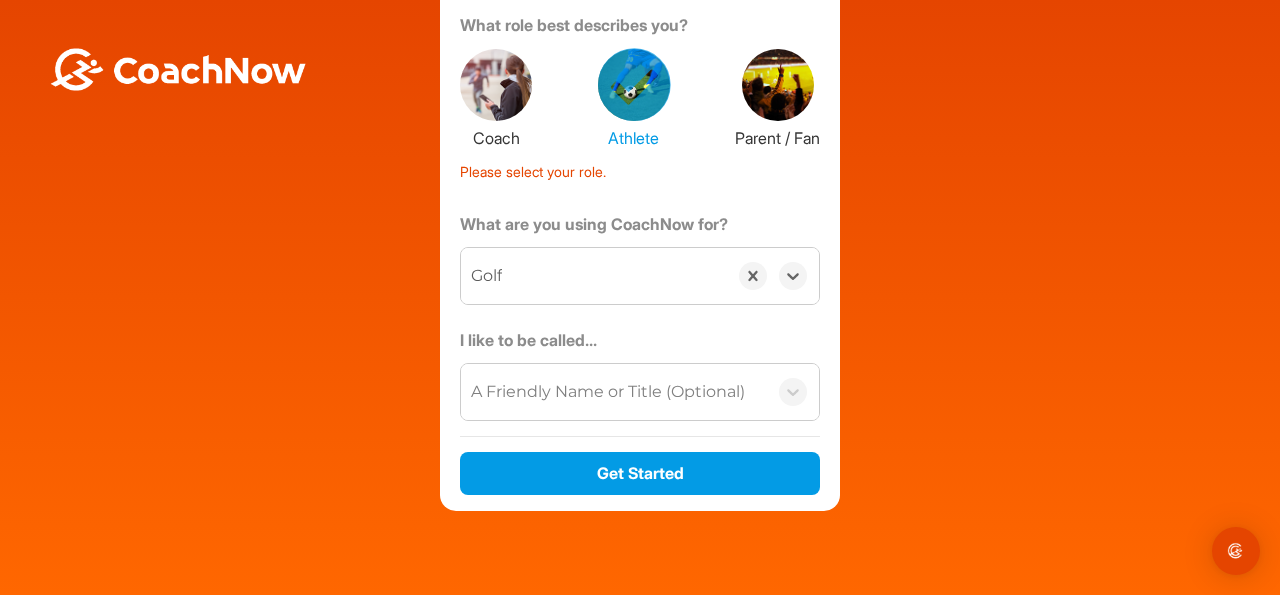 scroll, scrollTop: 174, scrollLeft: 0, axis: vertical 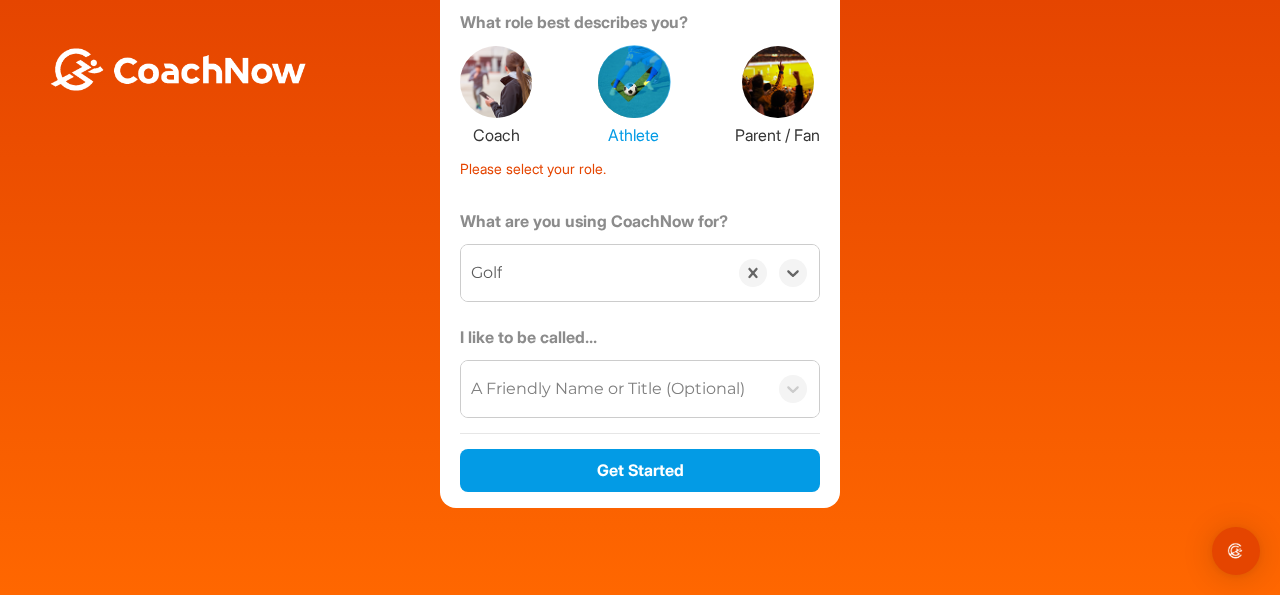 click on "A Friendly Name or Title (Optional)" at bounding box center [608, 389] 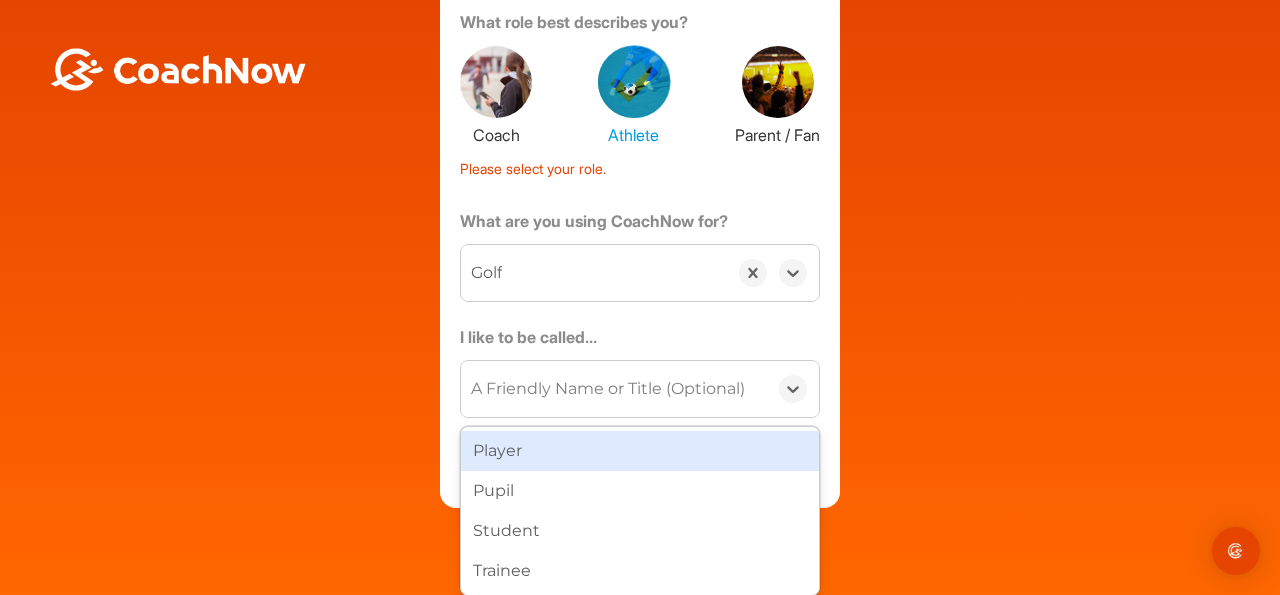 click on "Player" at bounding box center [640, 451] 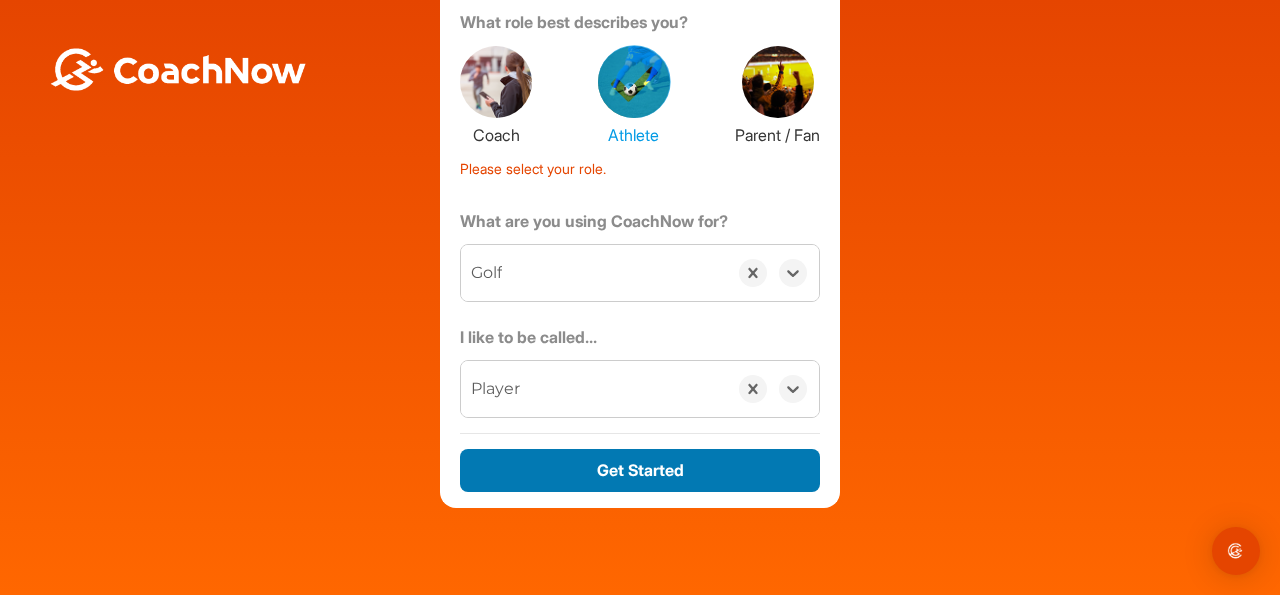 click on "Get Started" at bounding box center (640, 470) 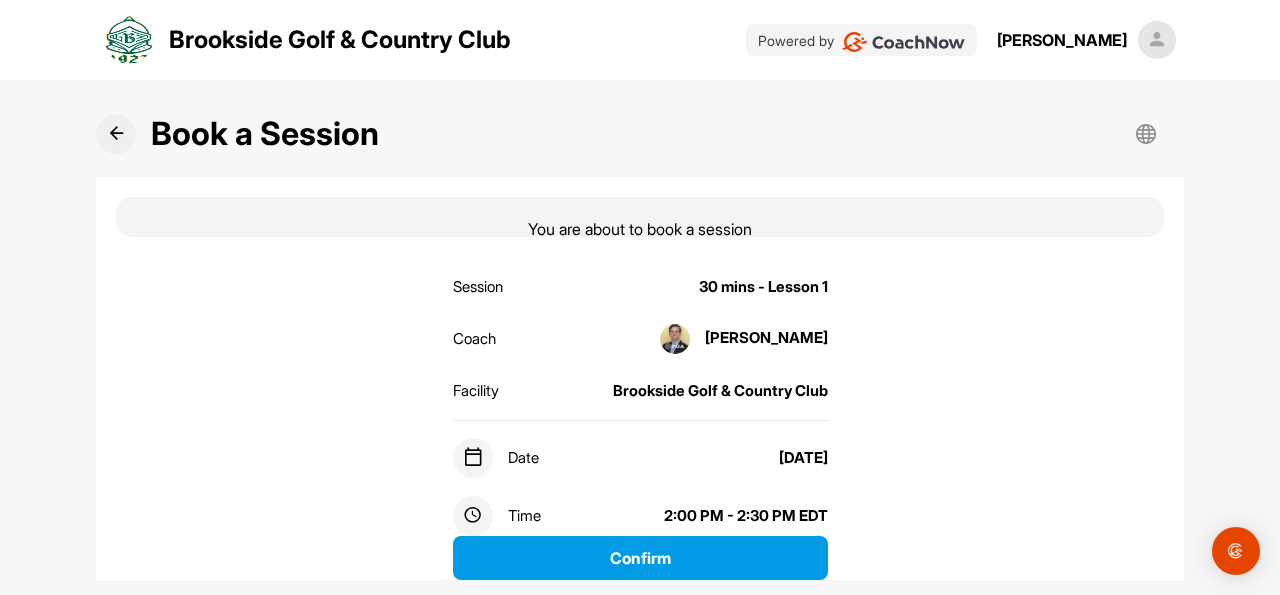 scroll, scrollTop: 15, scrollLeft: 0, axis: vertical 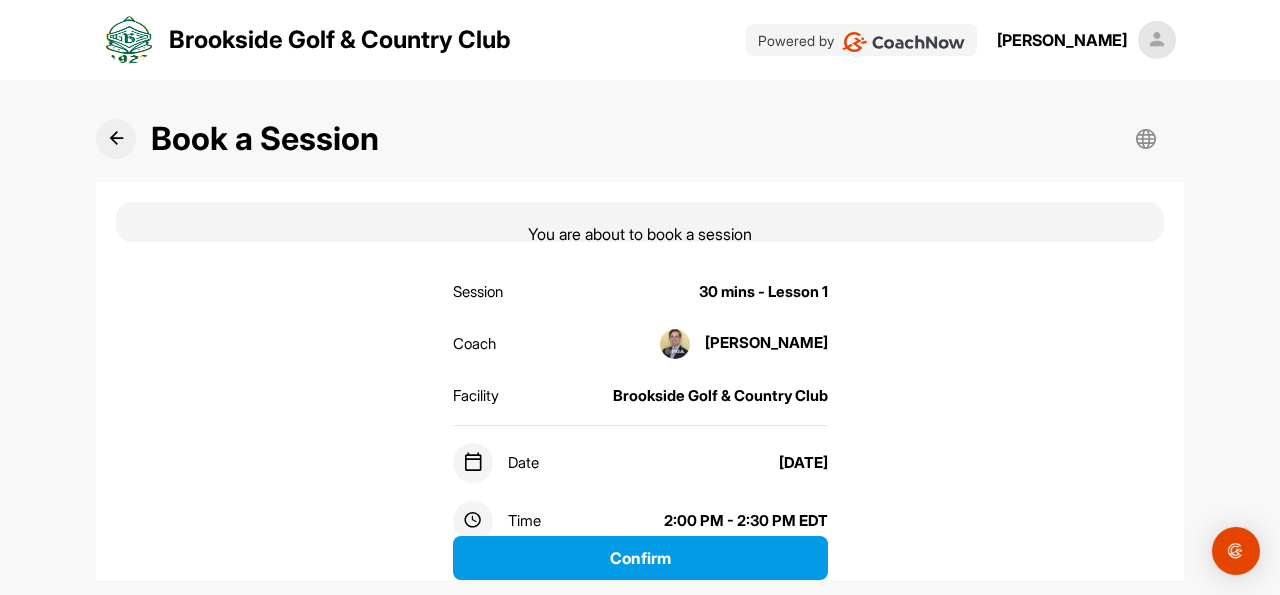 click at bounding box center [116, 138] 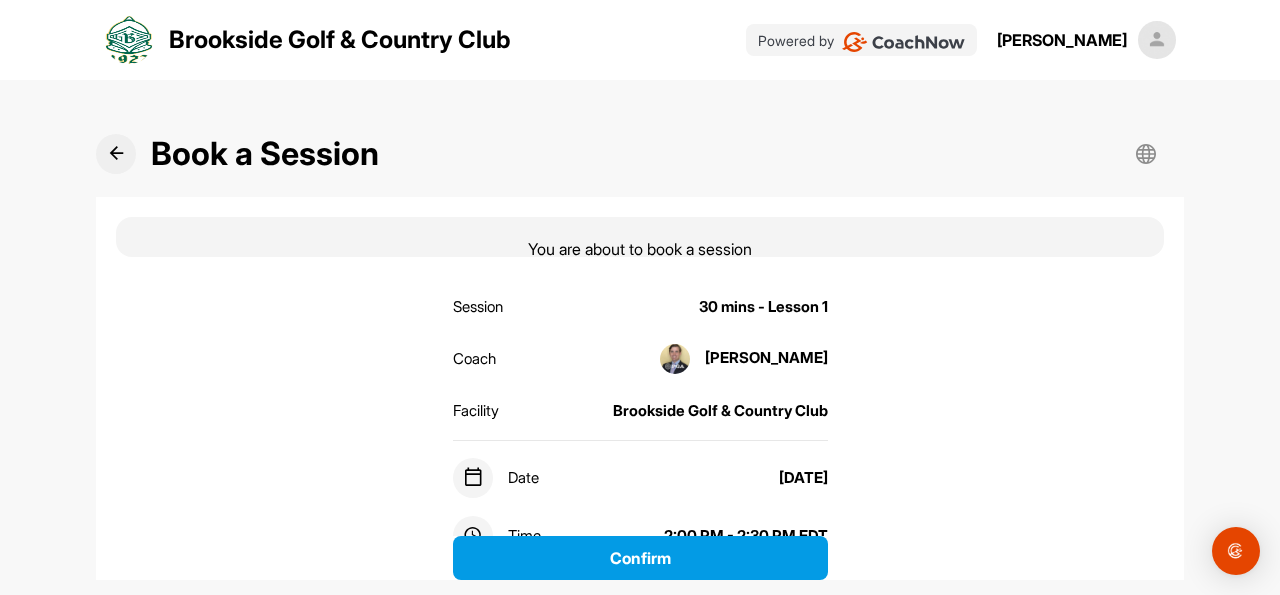 click on "Book a Session" at bounding box center (265, 154) 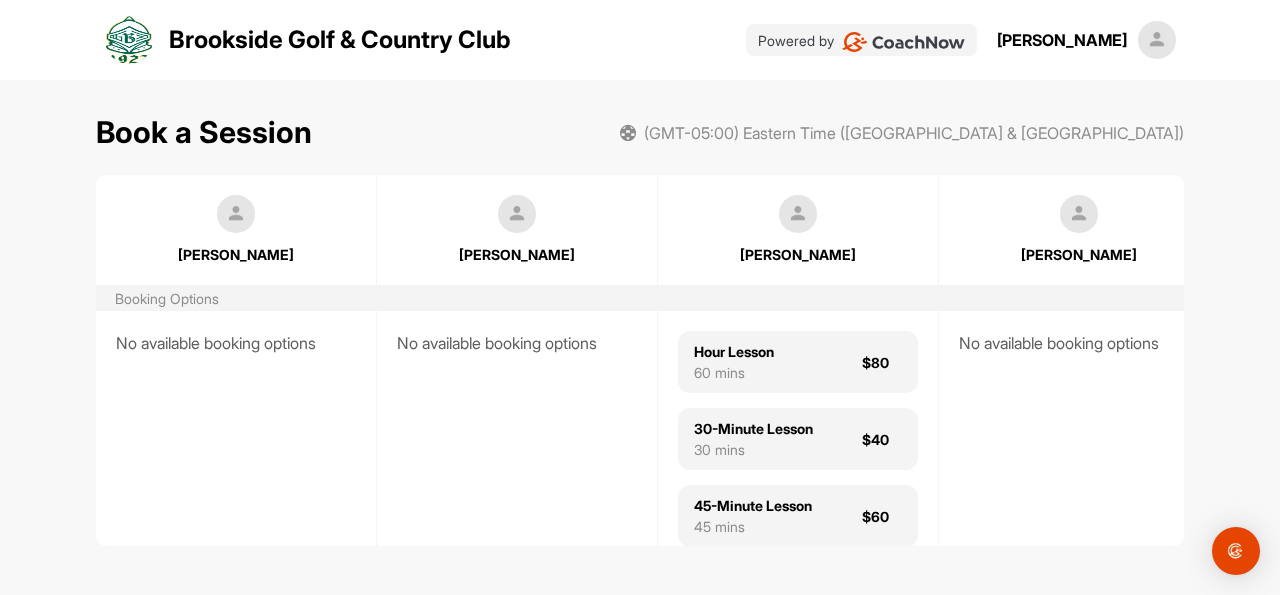 scroll, scrollTop: 0, scrollLeft: 0, axis: both 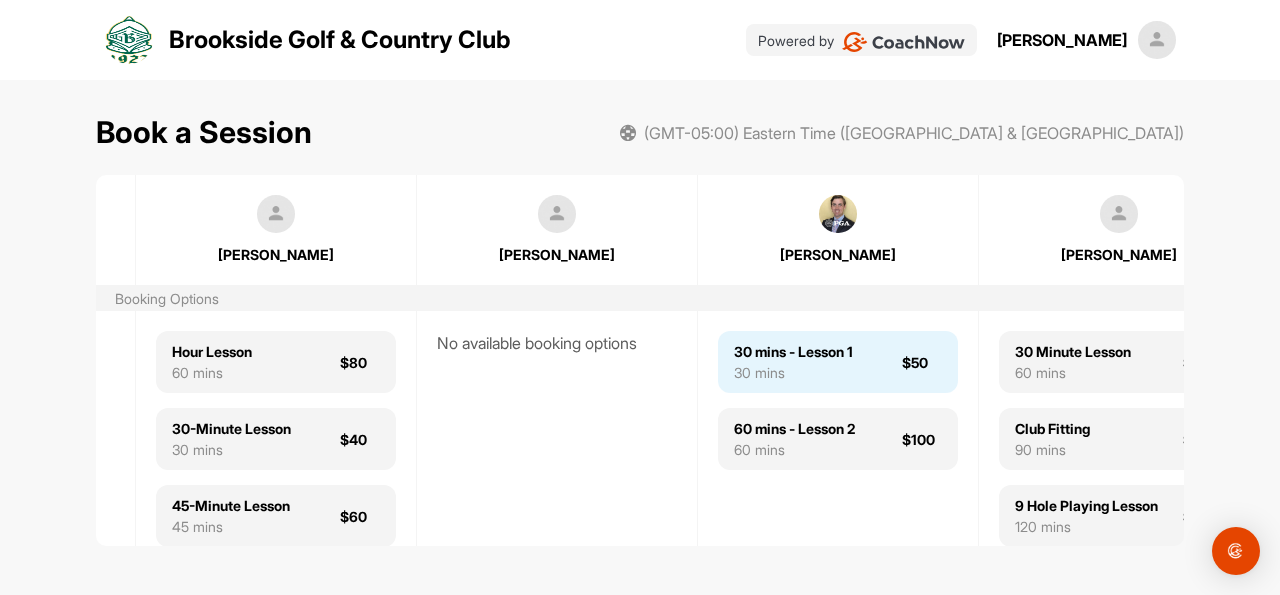 click on "30 mins" at bounding box center [793, 372] 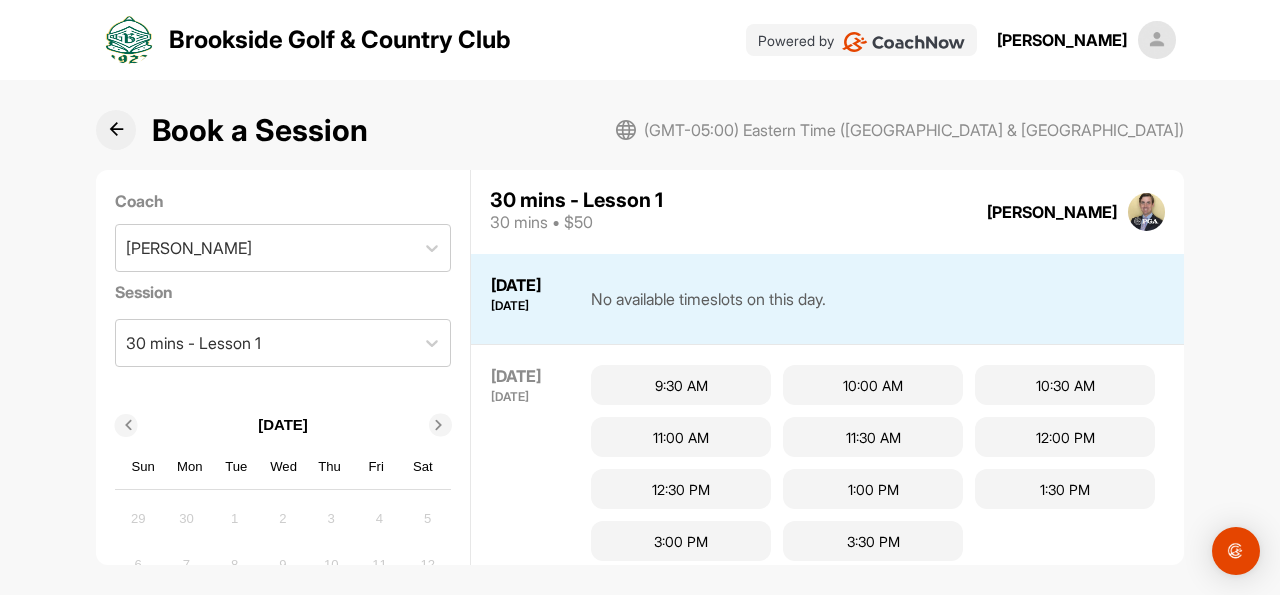 scroll, scrollTop: 0, scrollLeft: 0, axis: both 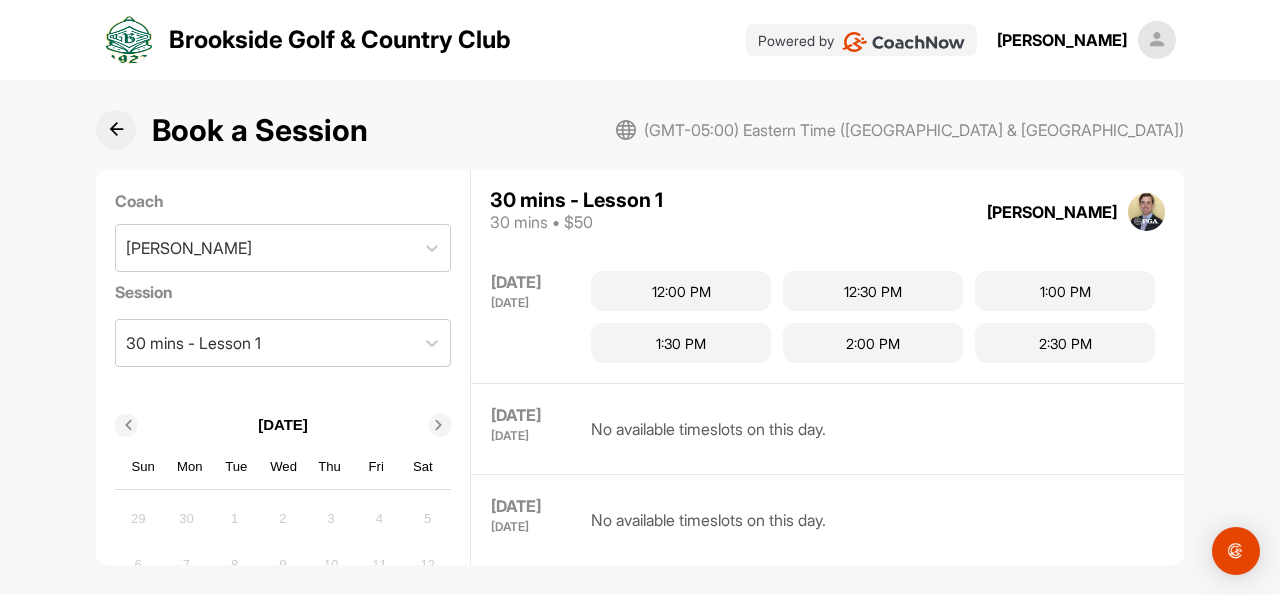 click on "4:30 PM" at bounding box center [1065, 210] 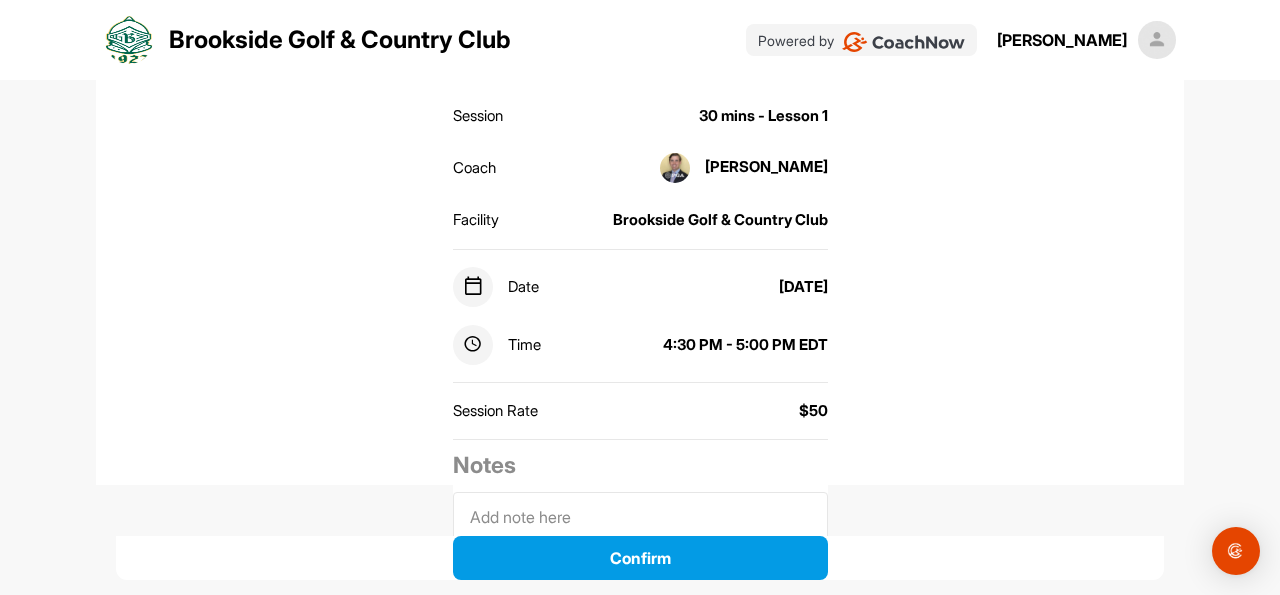 scroll, scrollTop: 195, scrollLeft: 0, axis: vertical 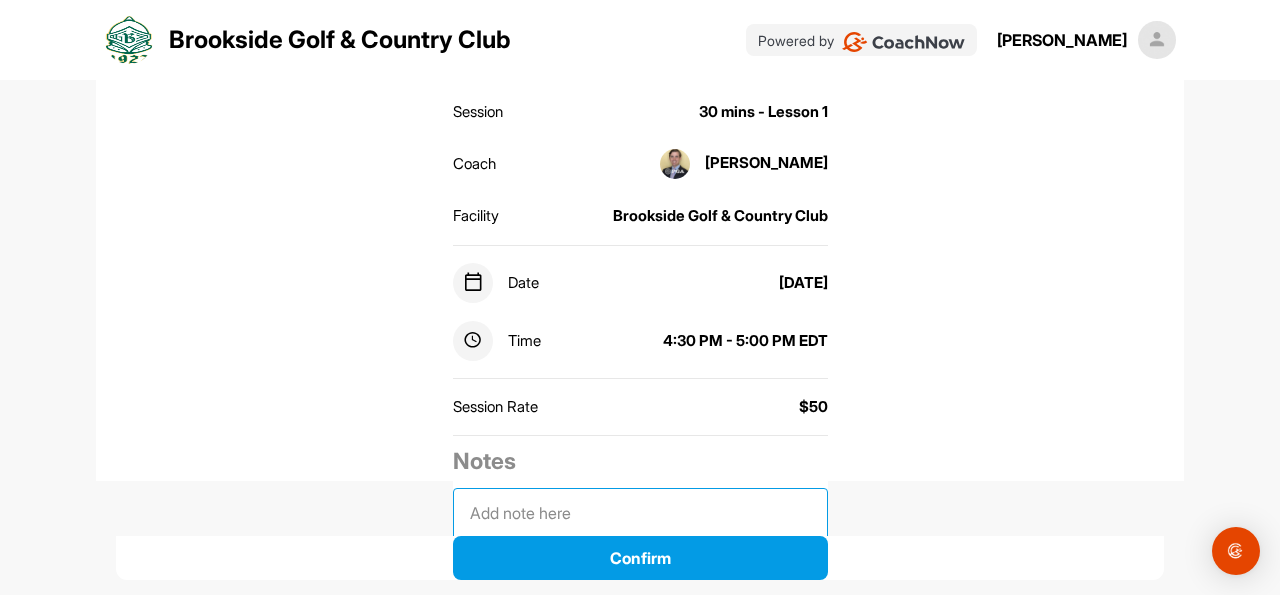 click at bounding box center [640, 528] 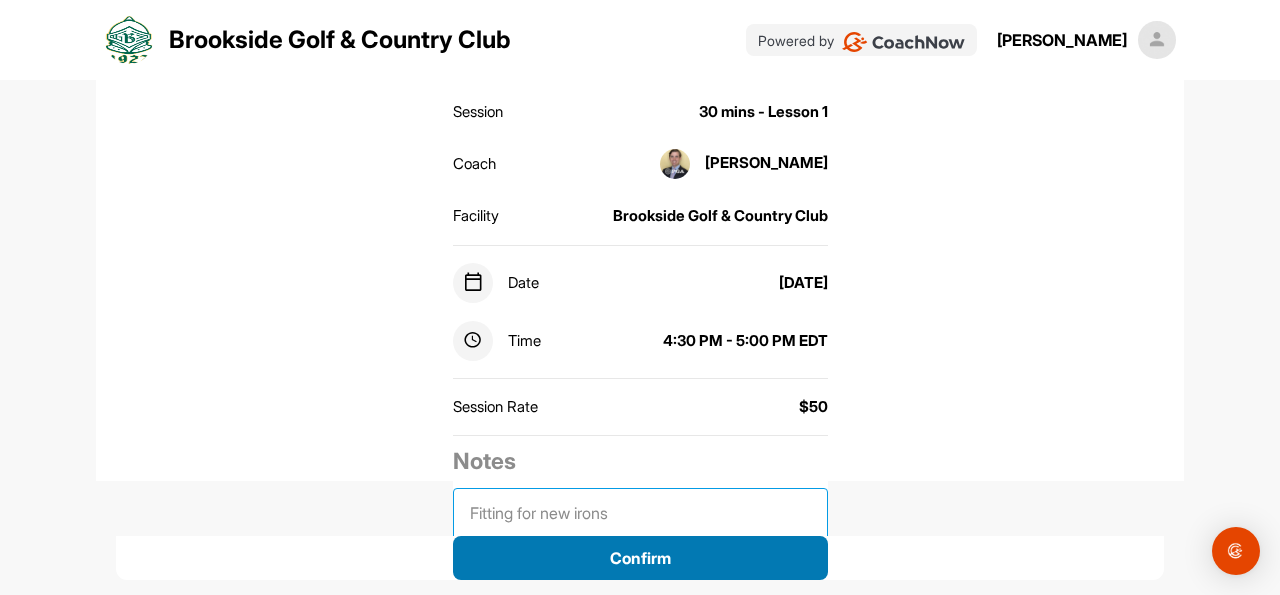 type on "Fitting for new irons" 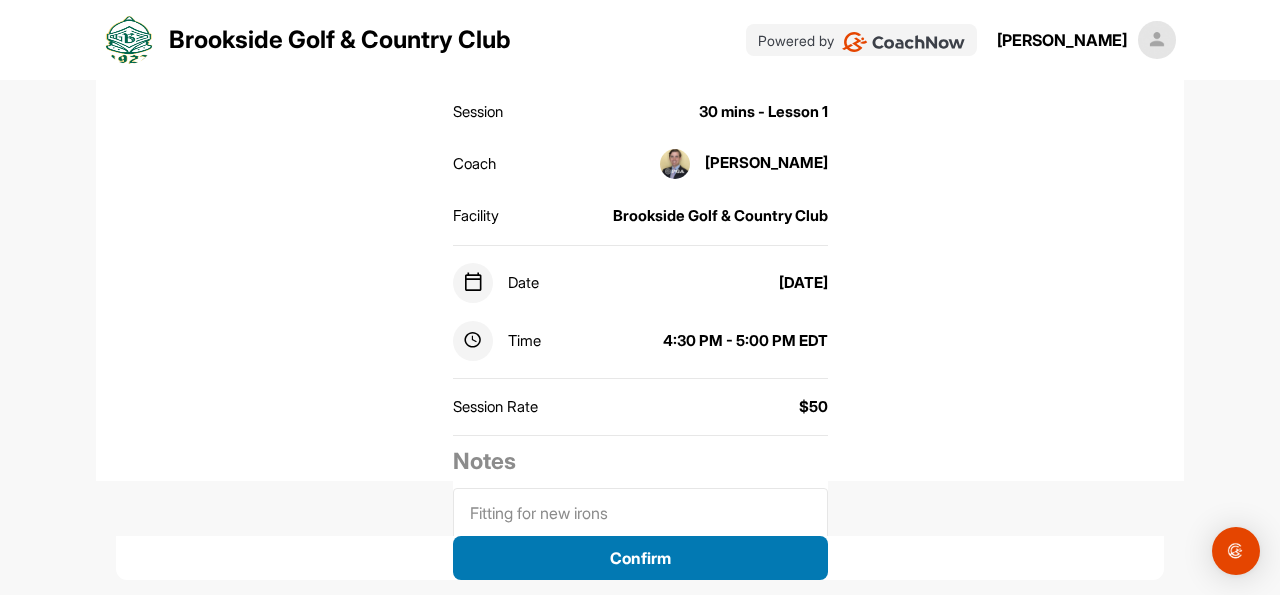 click on "Confirm" at bounding box center [640, 558] 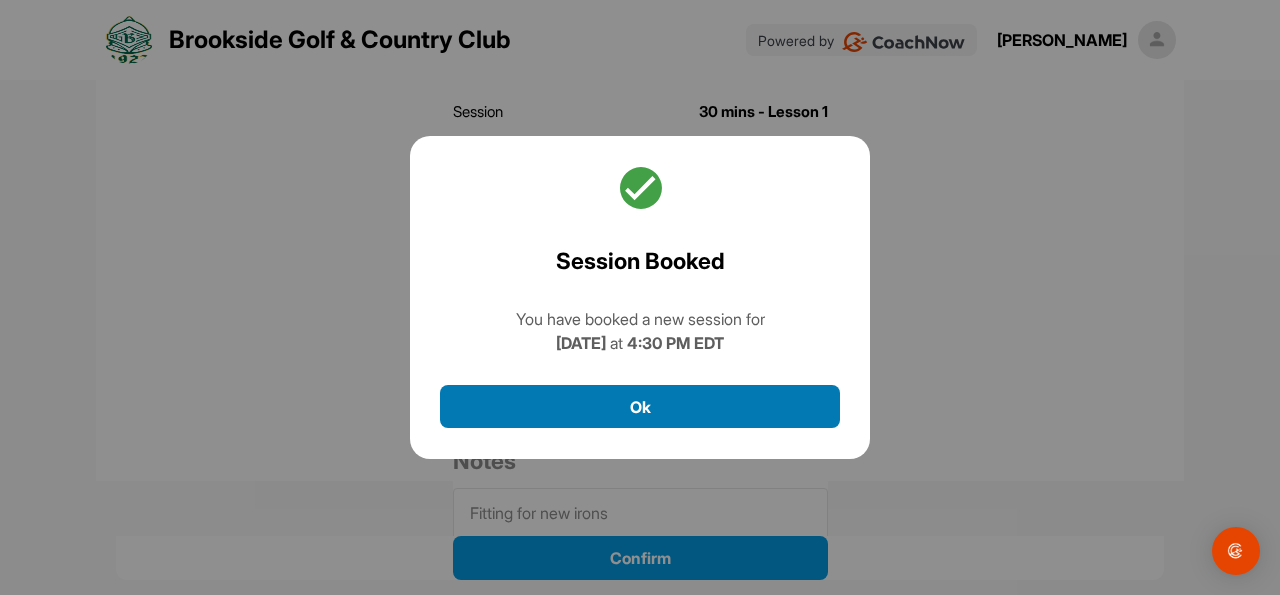 click on "Ok" at bounding box center [640, 406] 